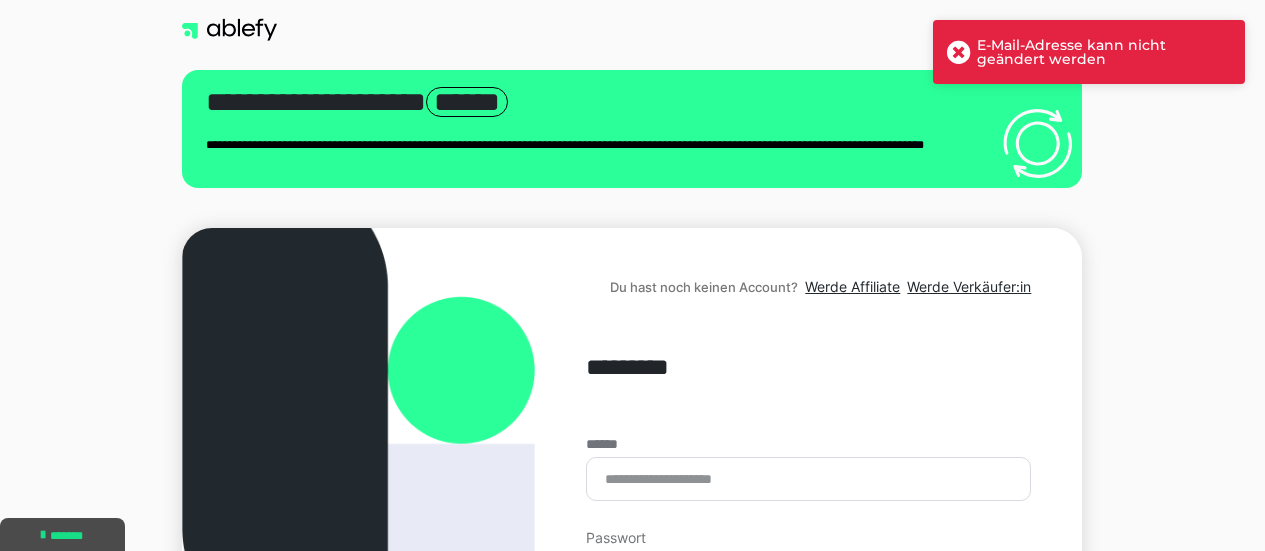 scroll, scrollTop: 133, scrollLeft: 0, axis: vertical 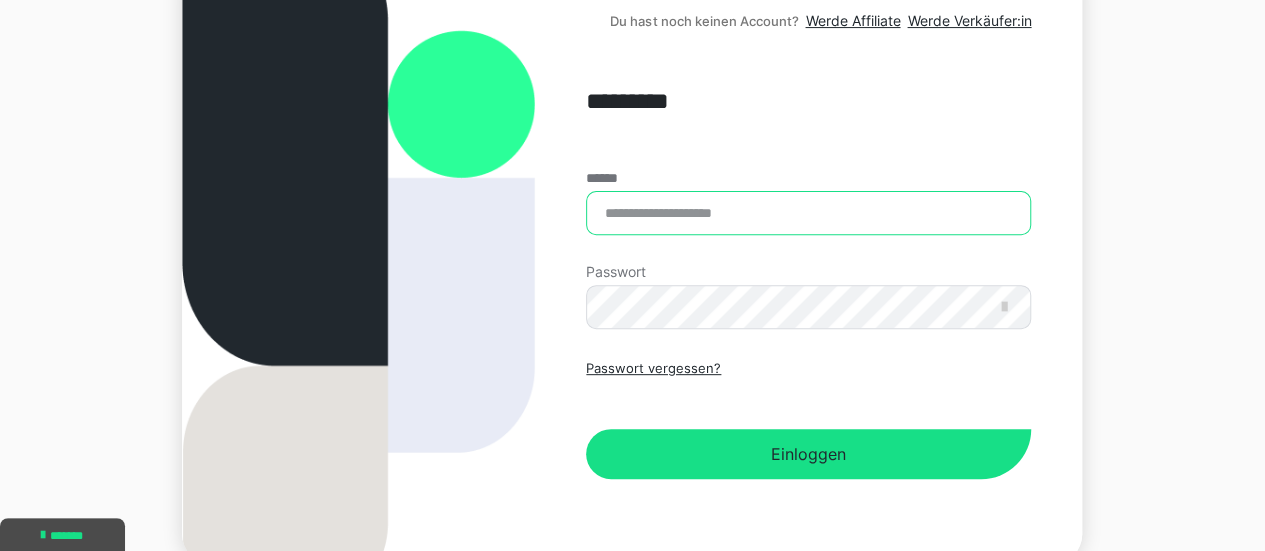 click on "******" at bounding box center [808, 213] 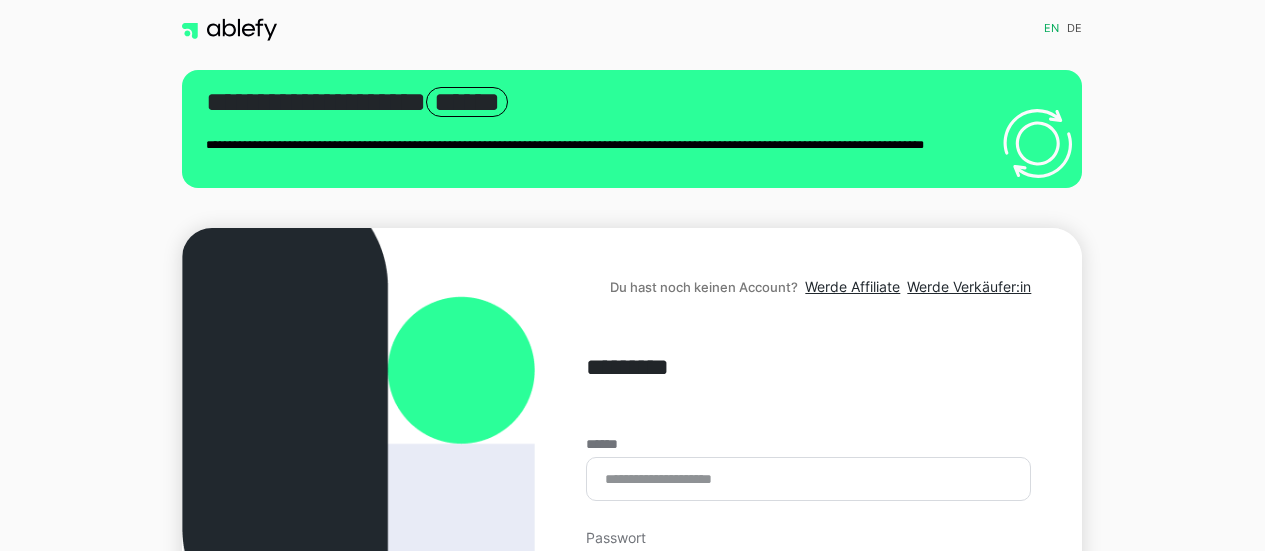 scroll, scrollTop: 0, scrollLeft: 0, axis: both 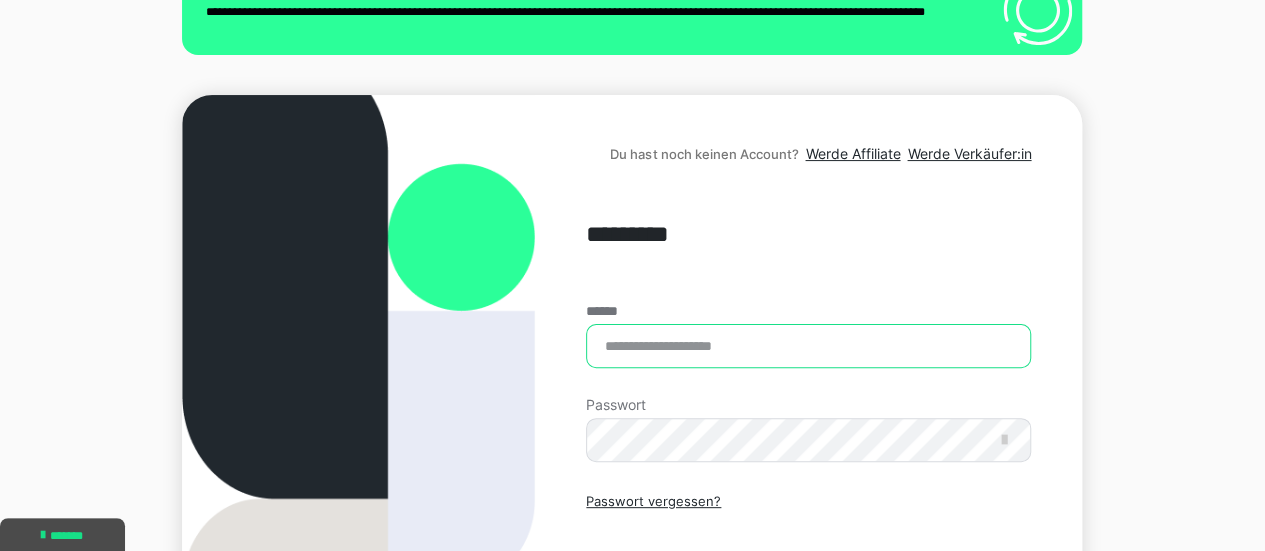 click on "******" at bounding box center [808, 346] 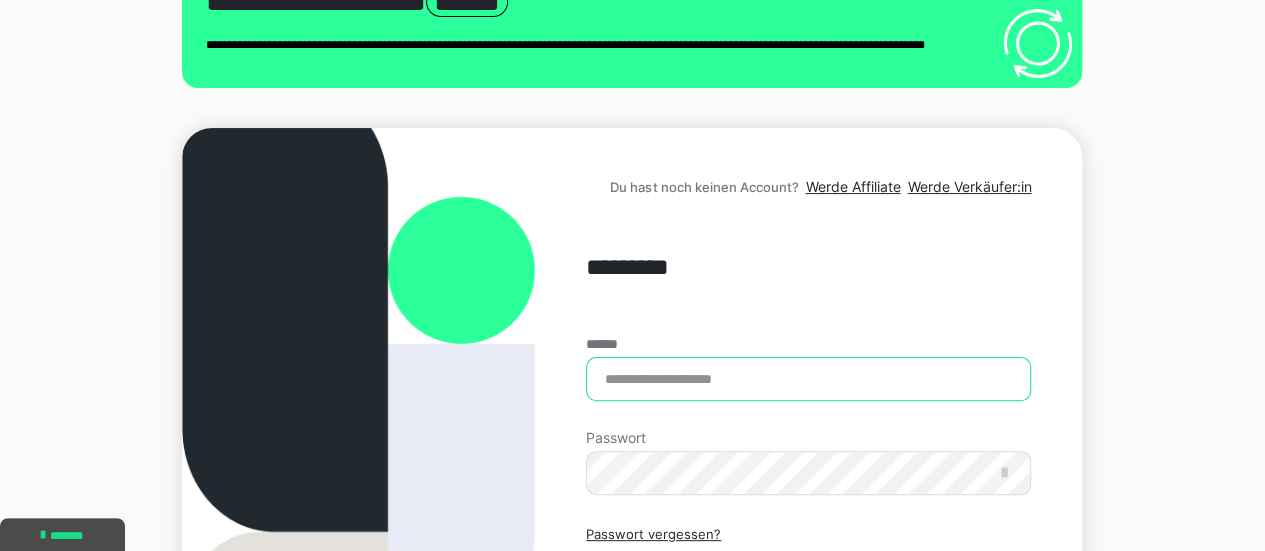scroll, scrollTop: 133, scrollLeft: 0, axis: vertical 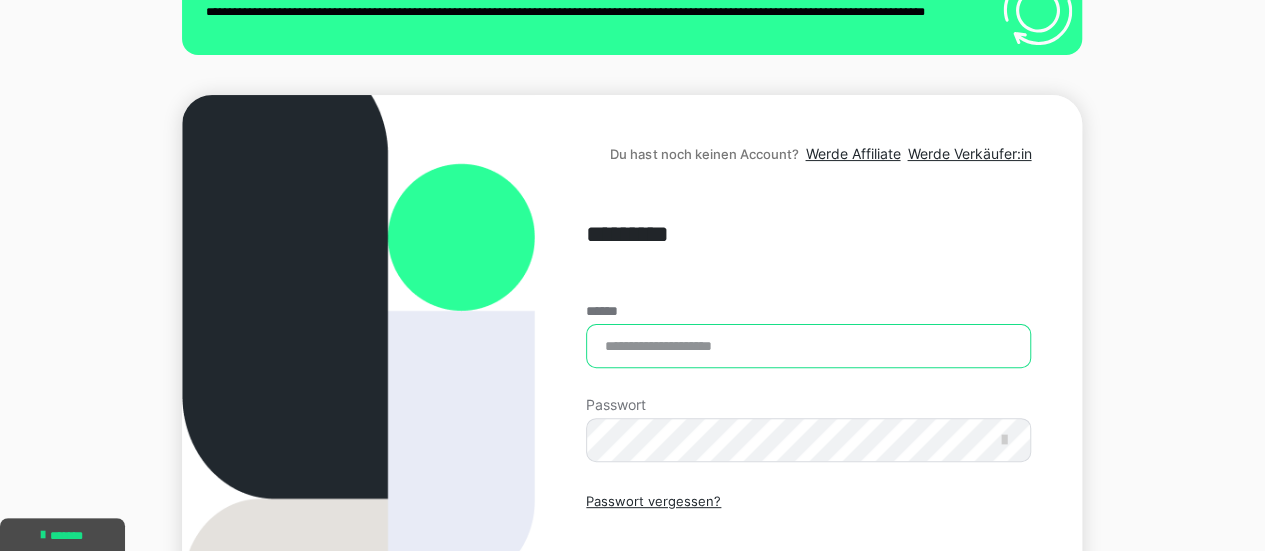 paste on "**********" 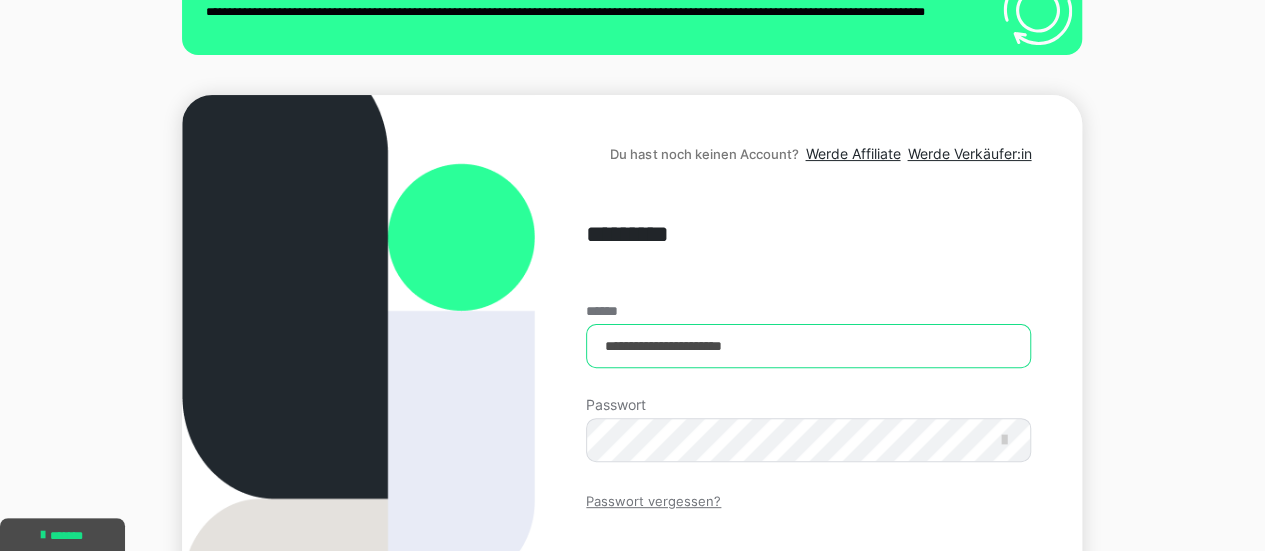 type on "**********" 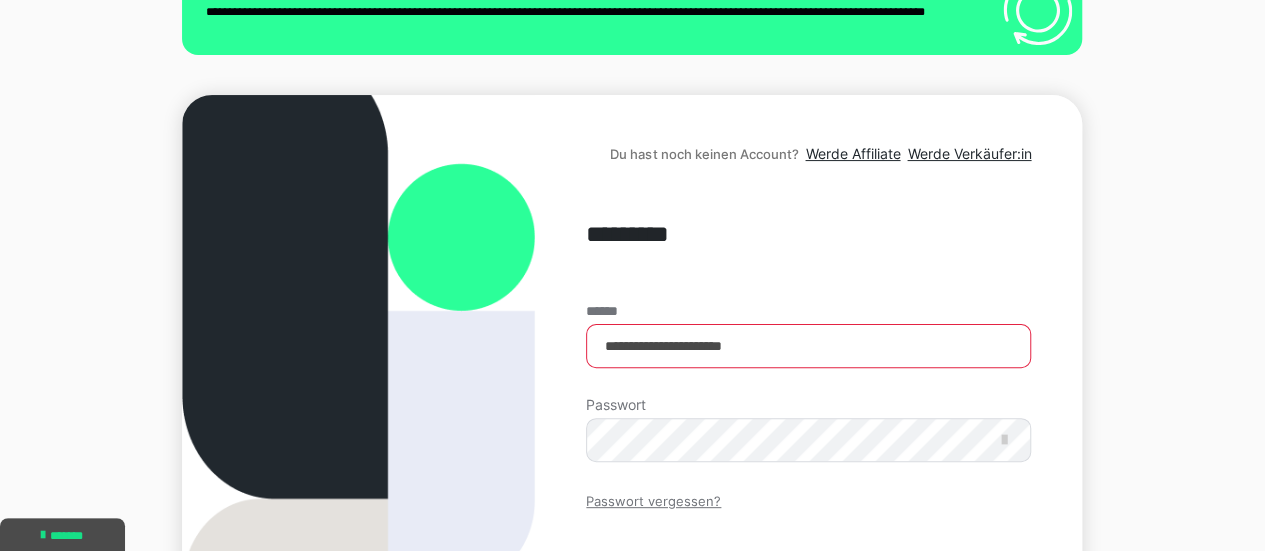 click on "Passwort vergessen?" at bounding box center (653, 502) 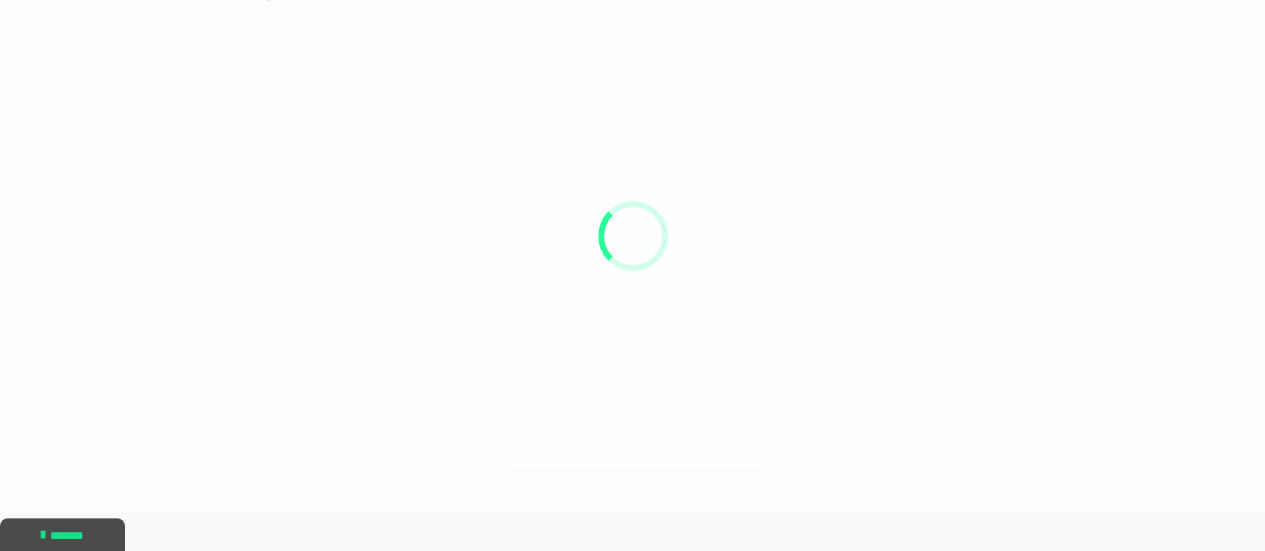 scroll, scrollTop: 0, scrollLeft: 0, axis: both 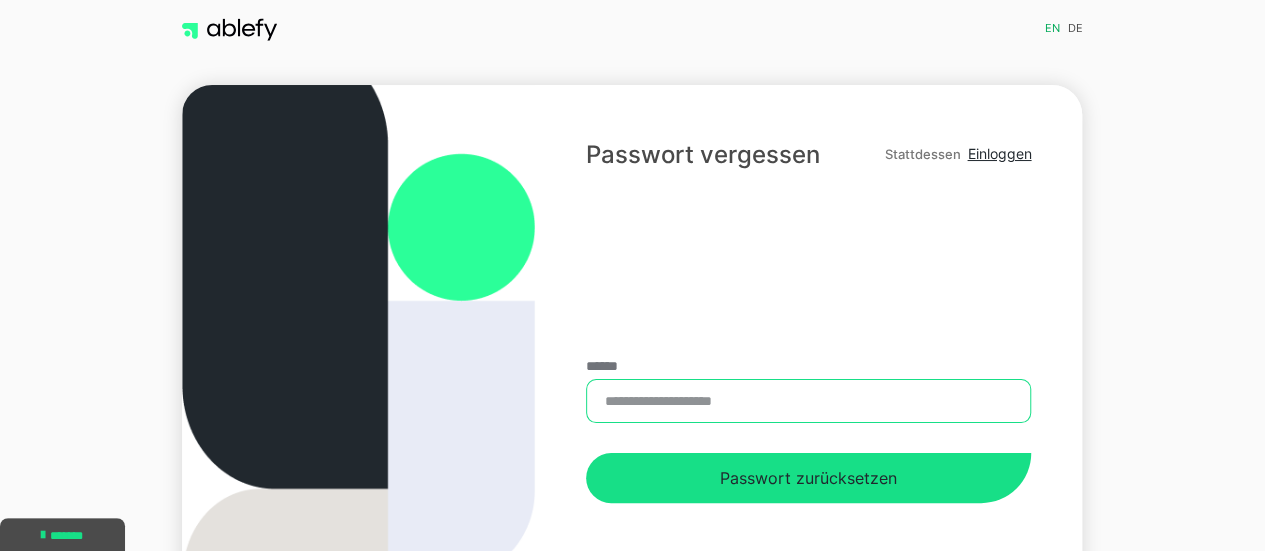 click on "******" at bounding box center (808, 401) 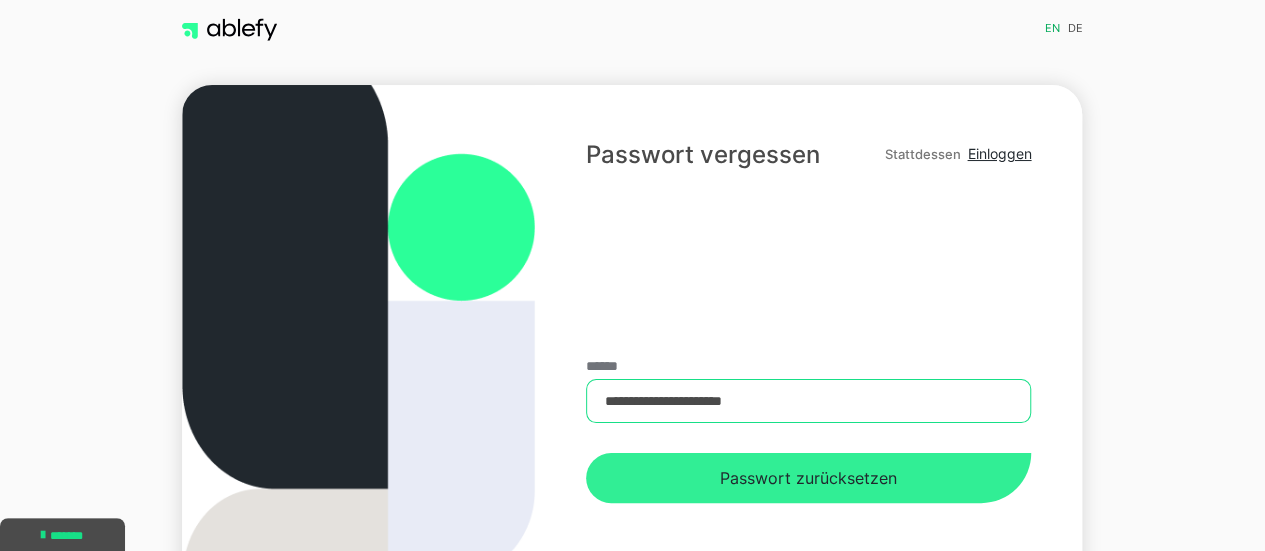 type on "**********" 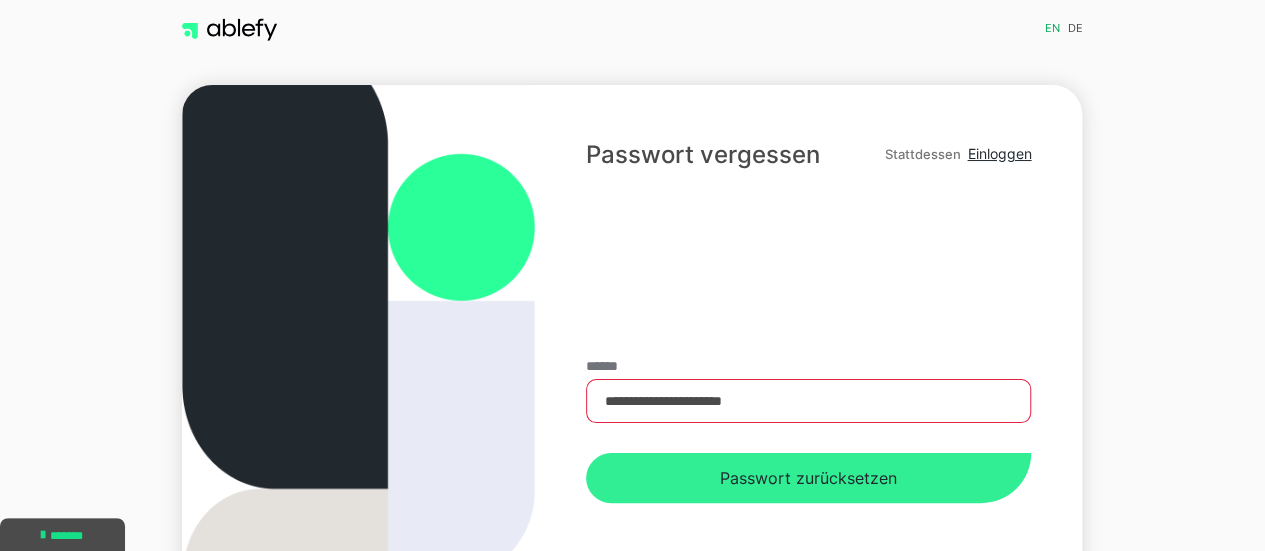 click on "Passwort zurücksetzen" at bounding box center (808, 478) 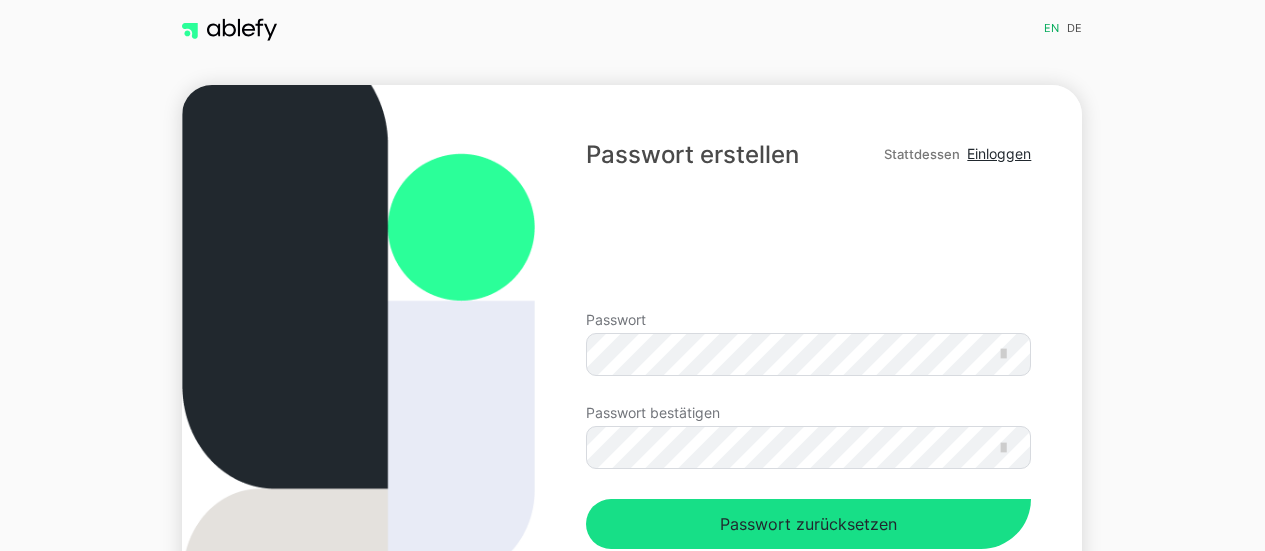 scroll, scrollTop: 0, scrollLeft: 0, axis: both 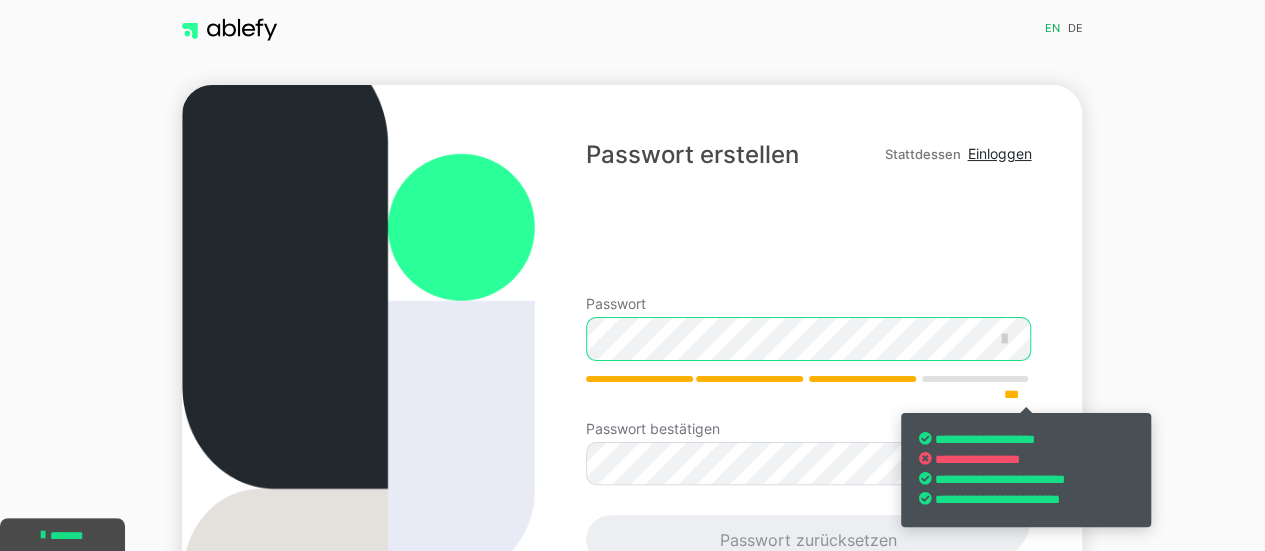 click on "**********" at bounding box center (632, 386) 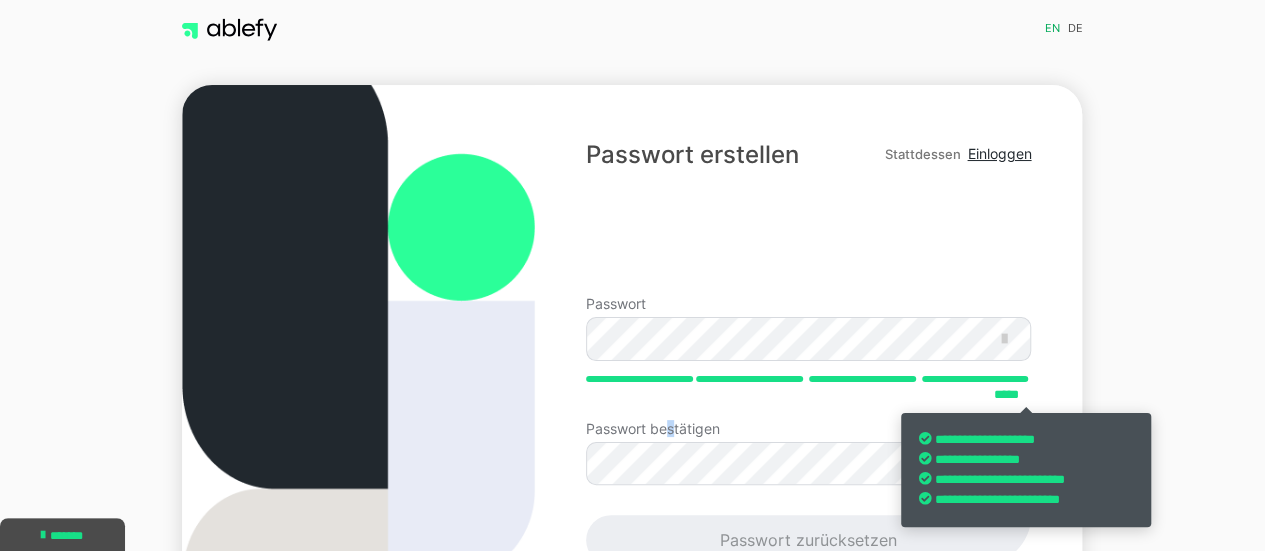 click on "Passwort bestätigen" at bounding box center (808, 453) 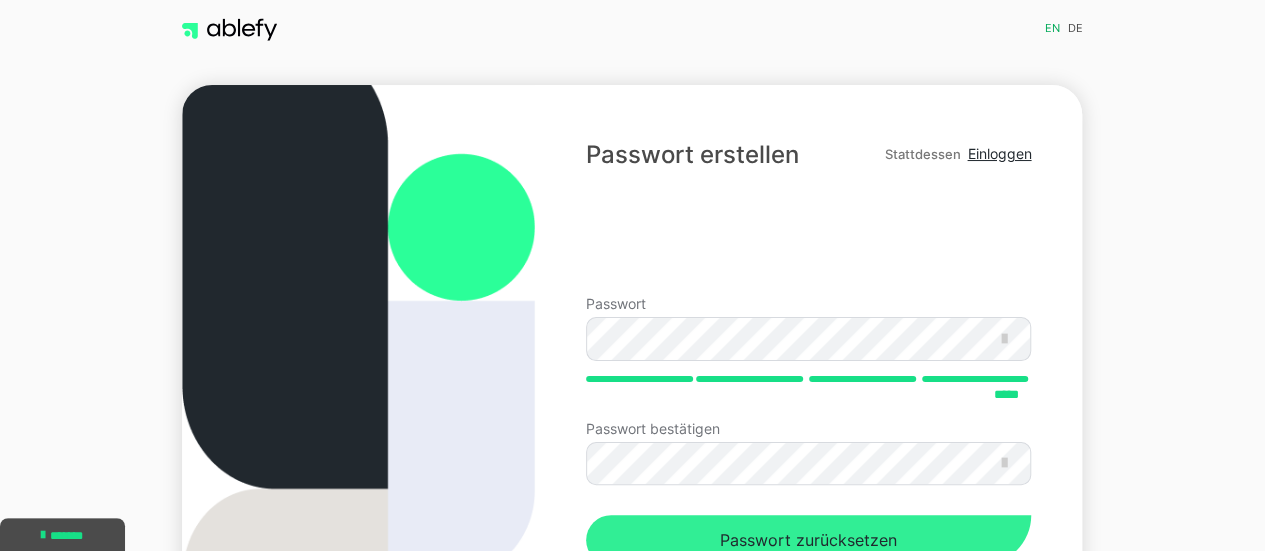 click on "Passwort zurücksetzen" at bounding box center (808, 540) 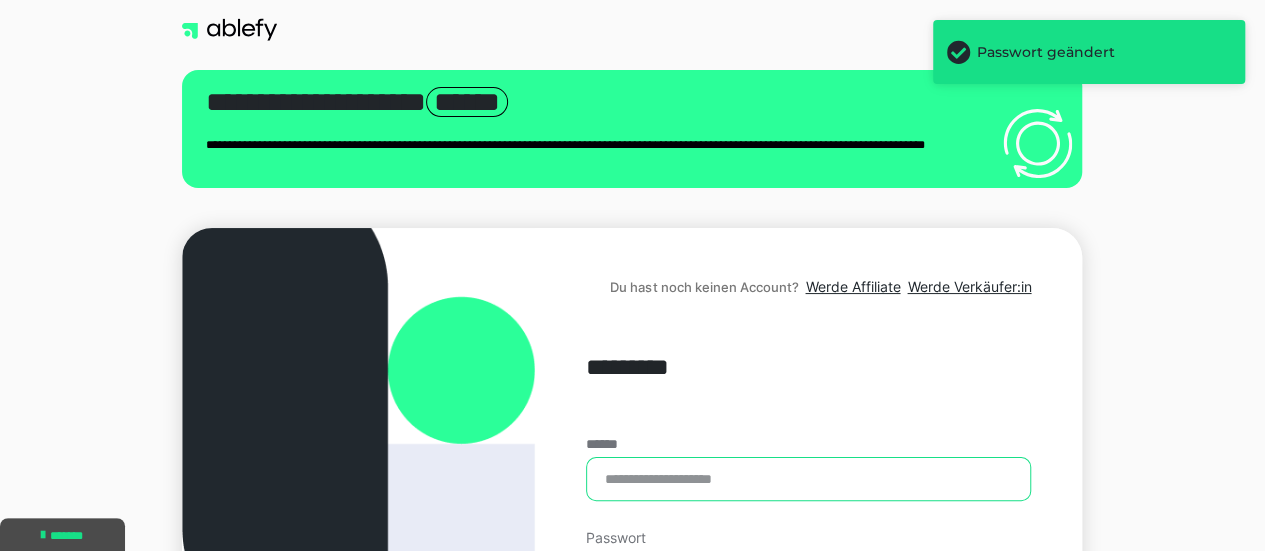 type on "**********" 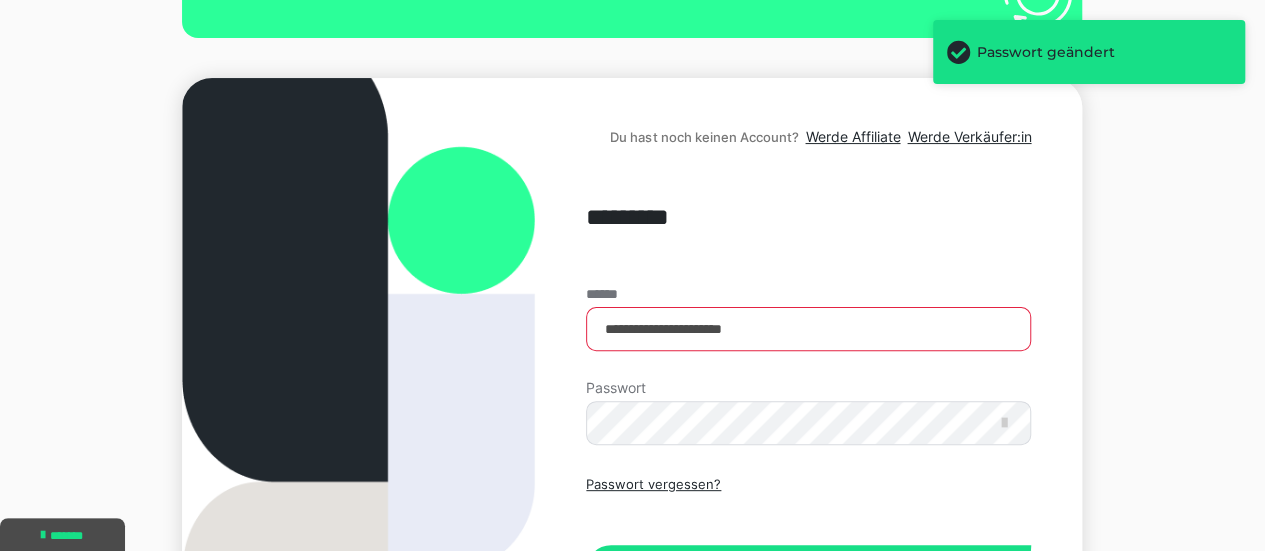 scroll, scrollTop: 266, scrollLeft: 0, axis: vertical 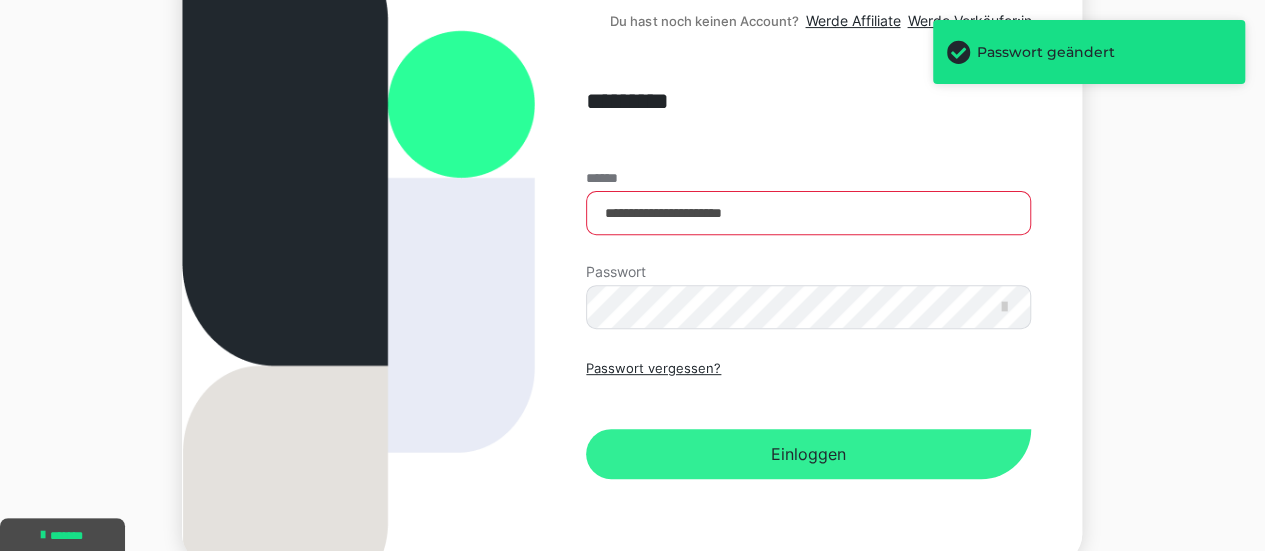 click on "Einloggen" at bounding box center (808, 454) 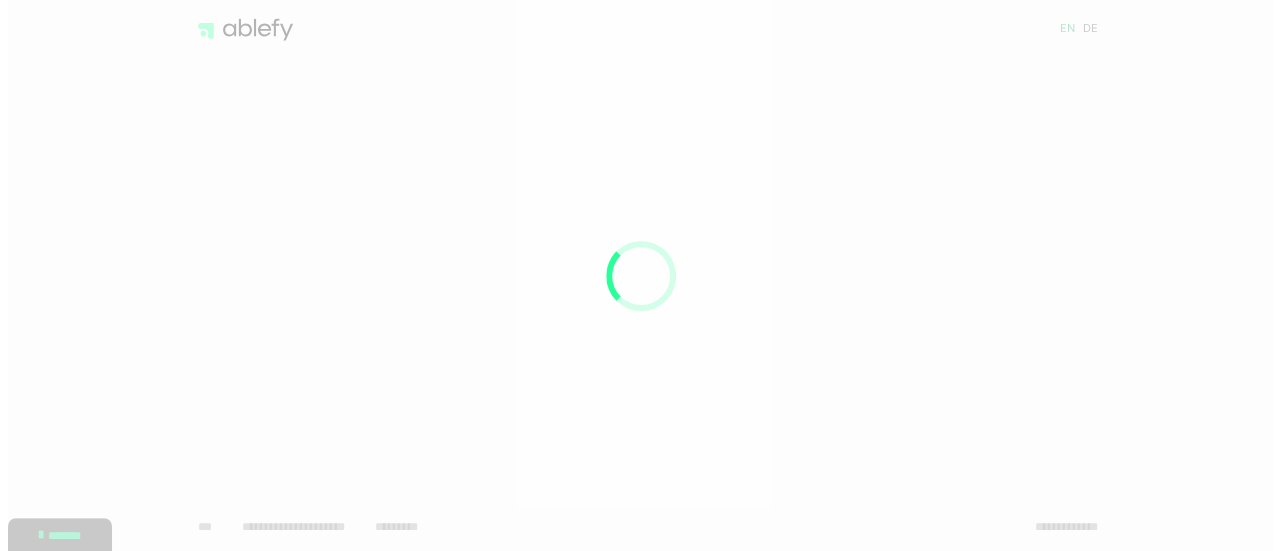 scroll, scrollTop: 0, scrollLeft: 0, axis: both 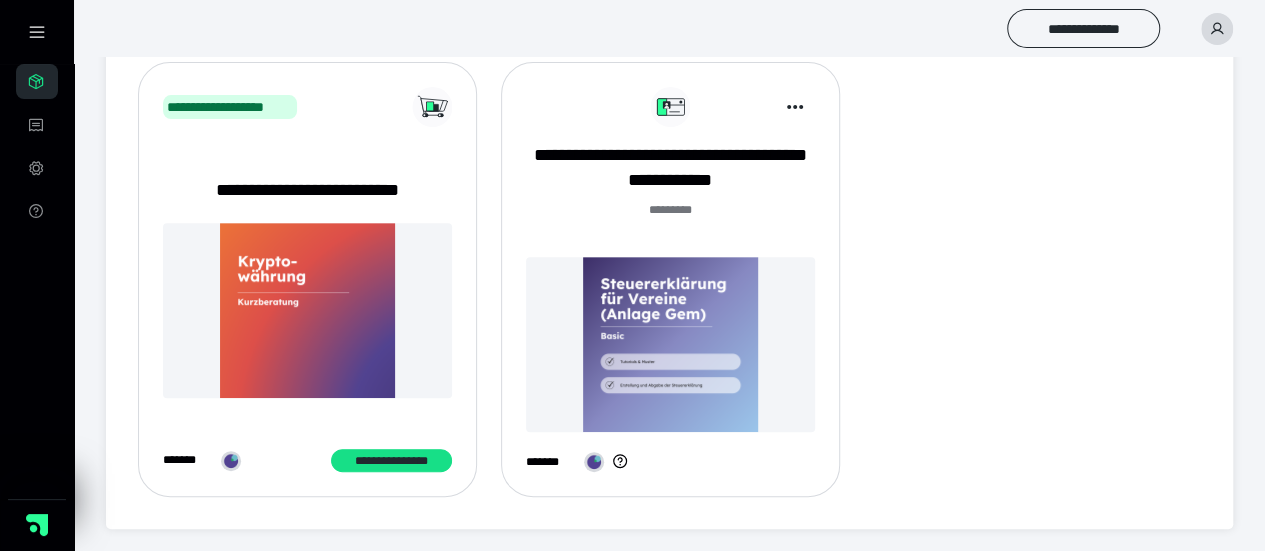 click at bounding box center [670, 344] 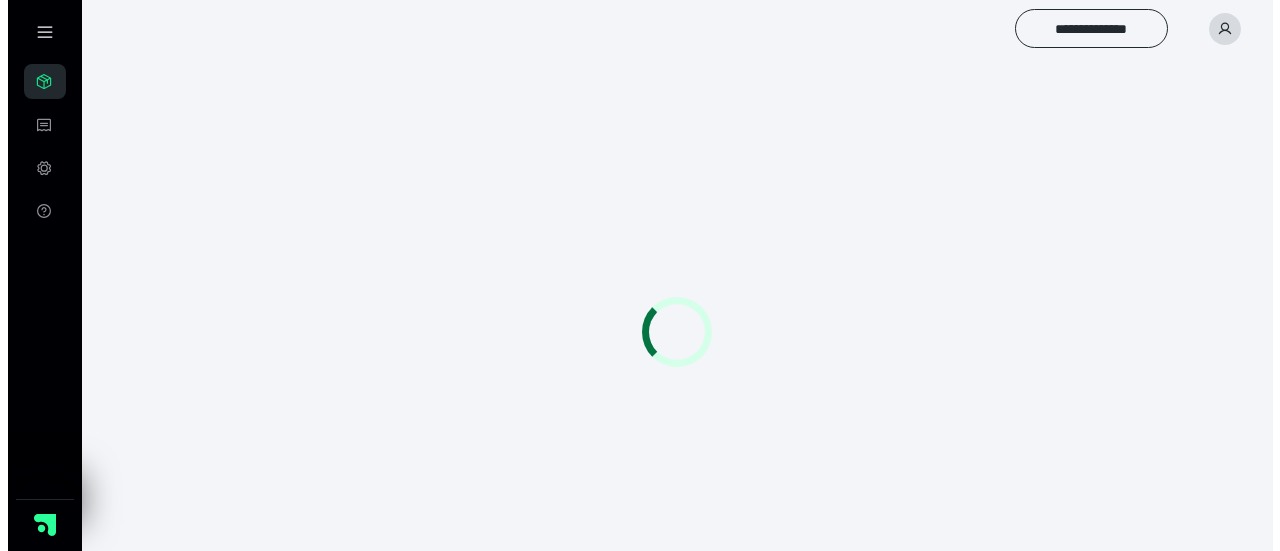 scroll, scrollTop: 0, scrollLeft: 0, axis: both 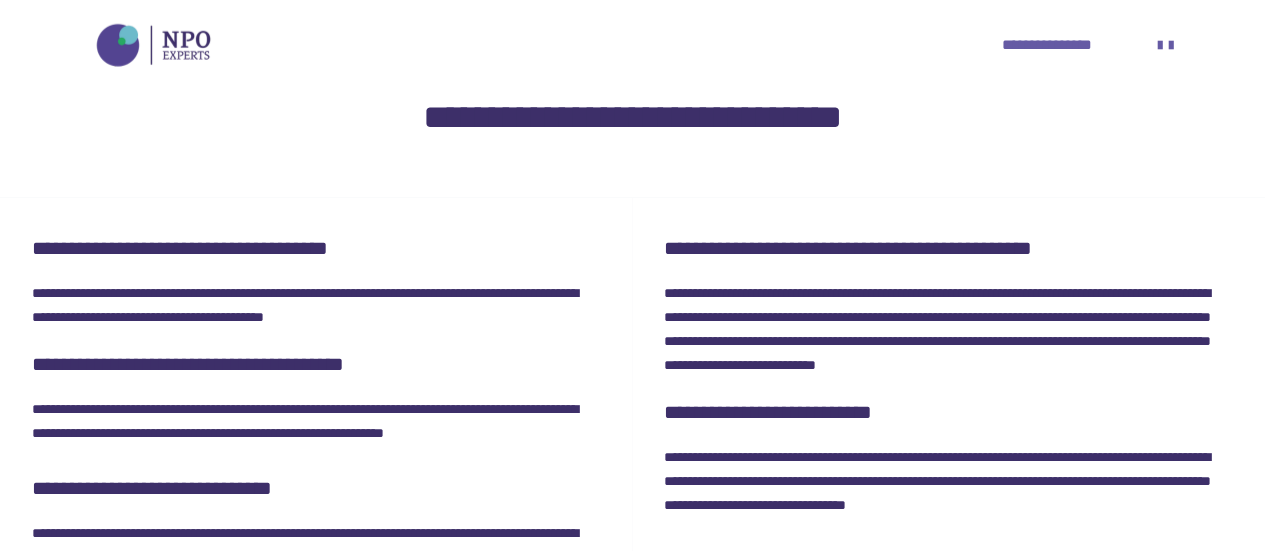 click on "**********" at bounding box center (316, -97) 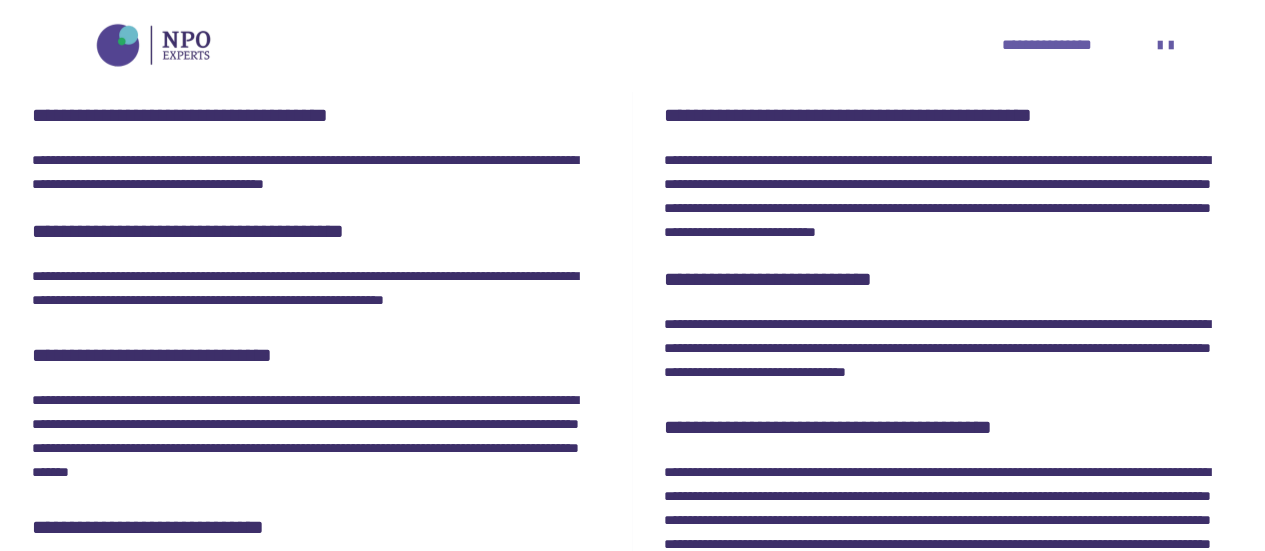 click on "**********" at bounding box center [316, -130] 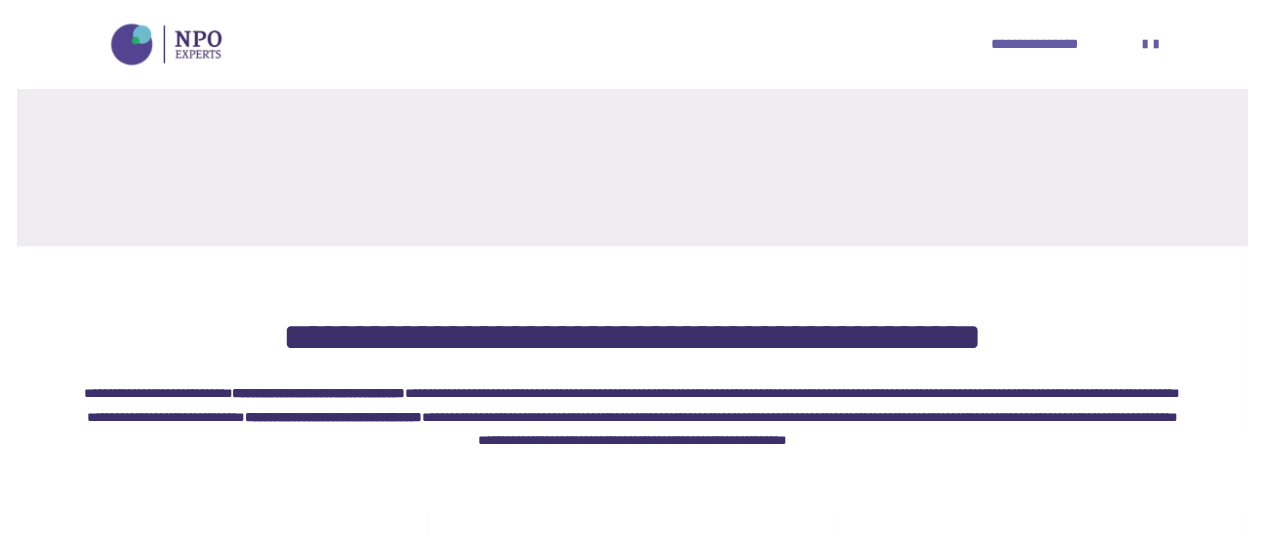 scroll, scrollTop: 41, scrollLeft: 0, axis: vertical 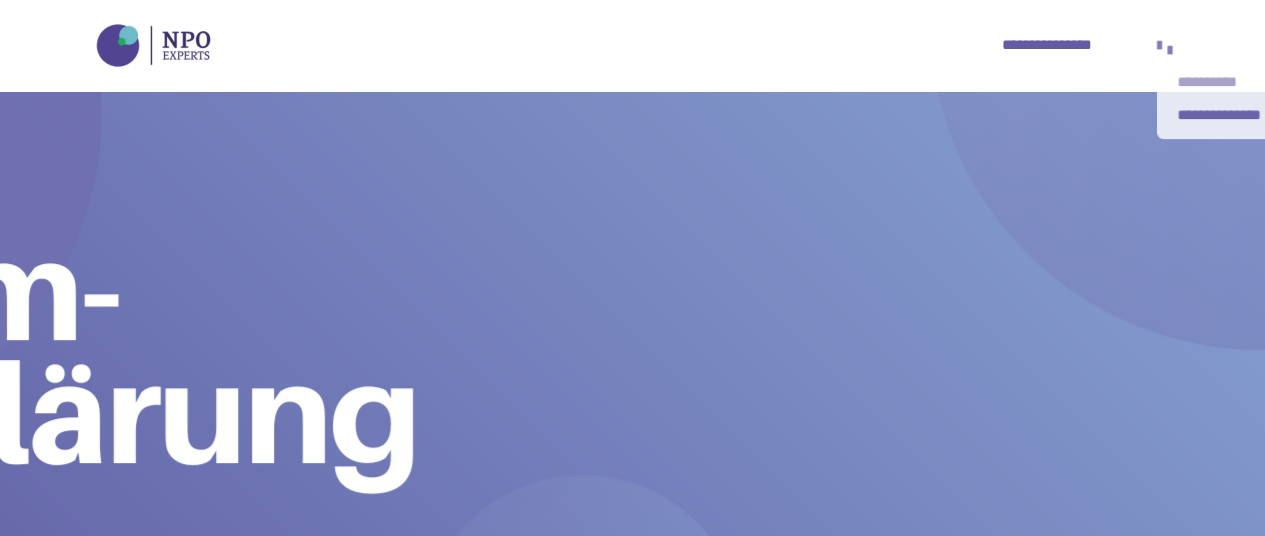 click on "**********" at bounding box center [1234, 82] 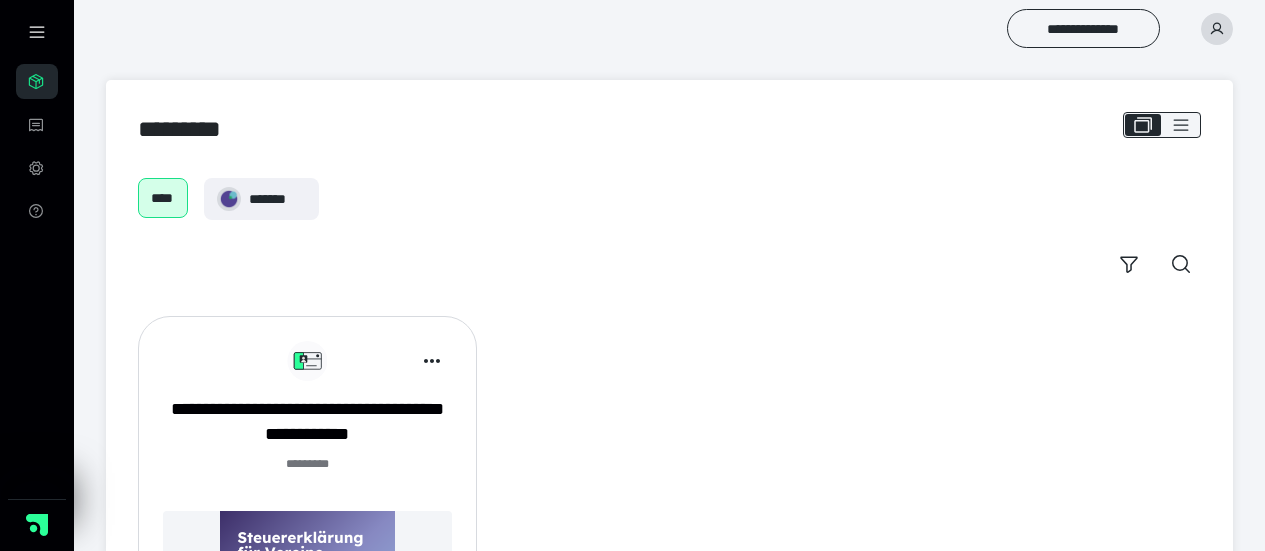 scroll, scrollTop: 0, scrollLeft: 0, axis: both 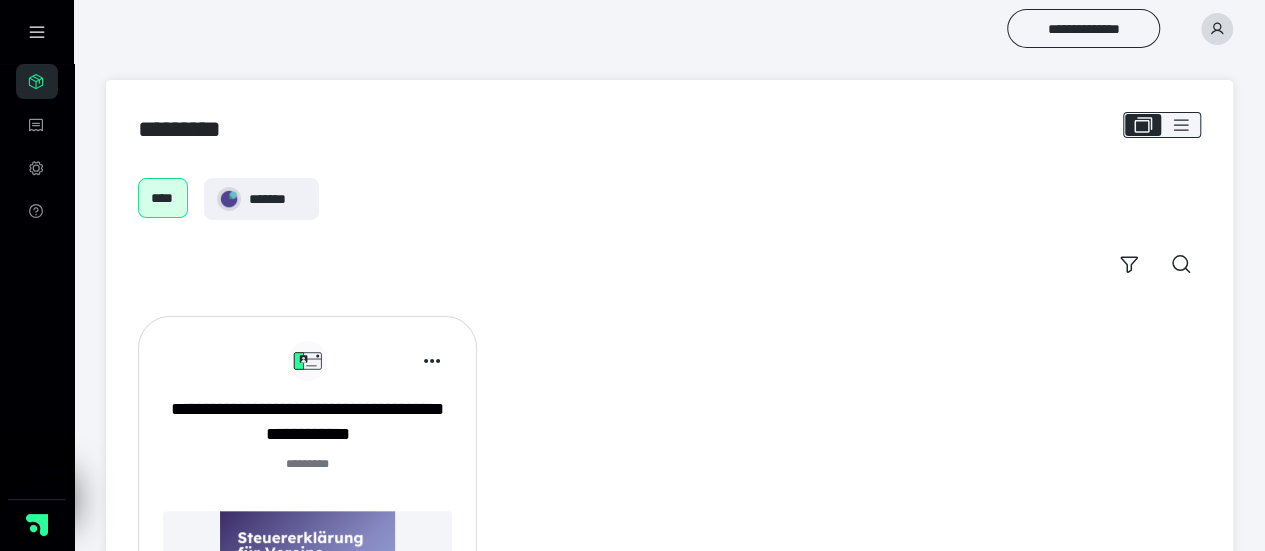 click at bounding box center (1217, 29) 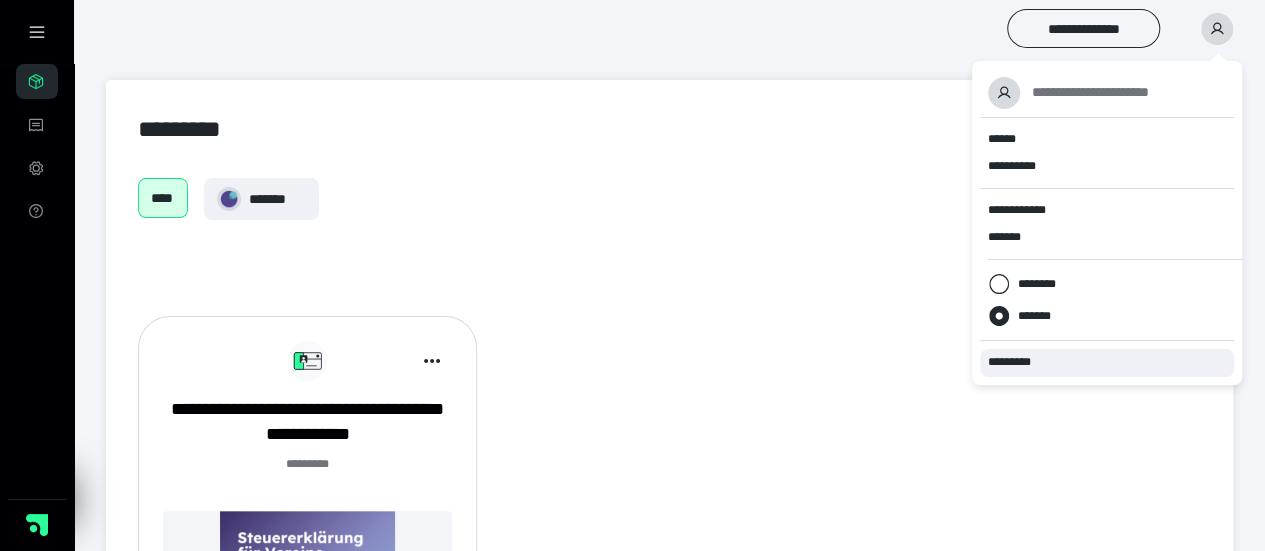 click on "*********" at bounding box center (1107, 362) 